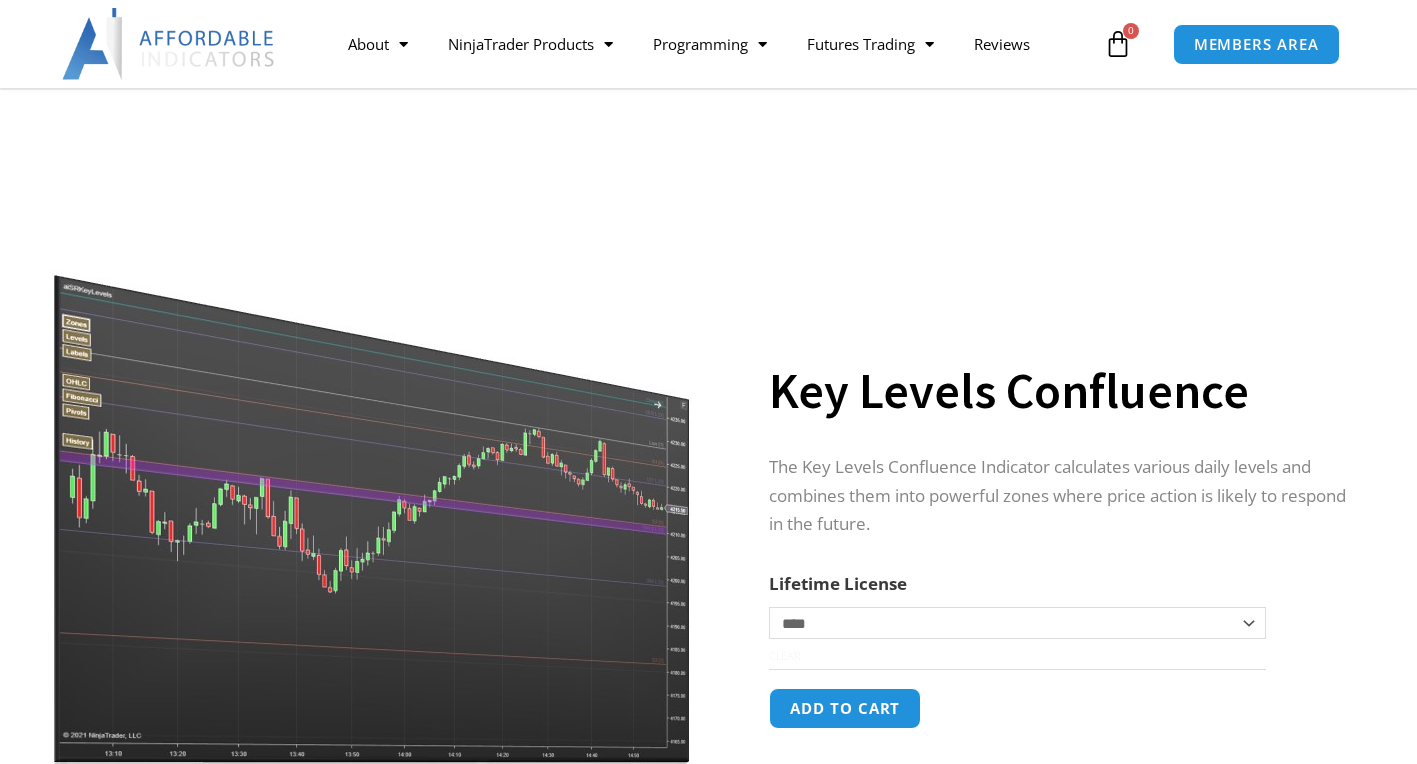 scroll, scrollTop: 227, scrollLeft: 0, axis: vertical 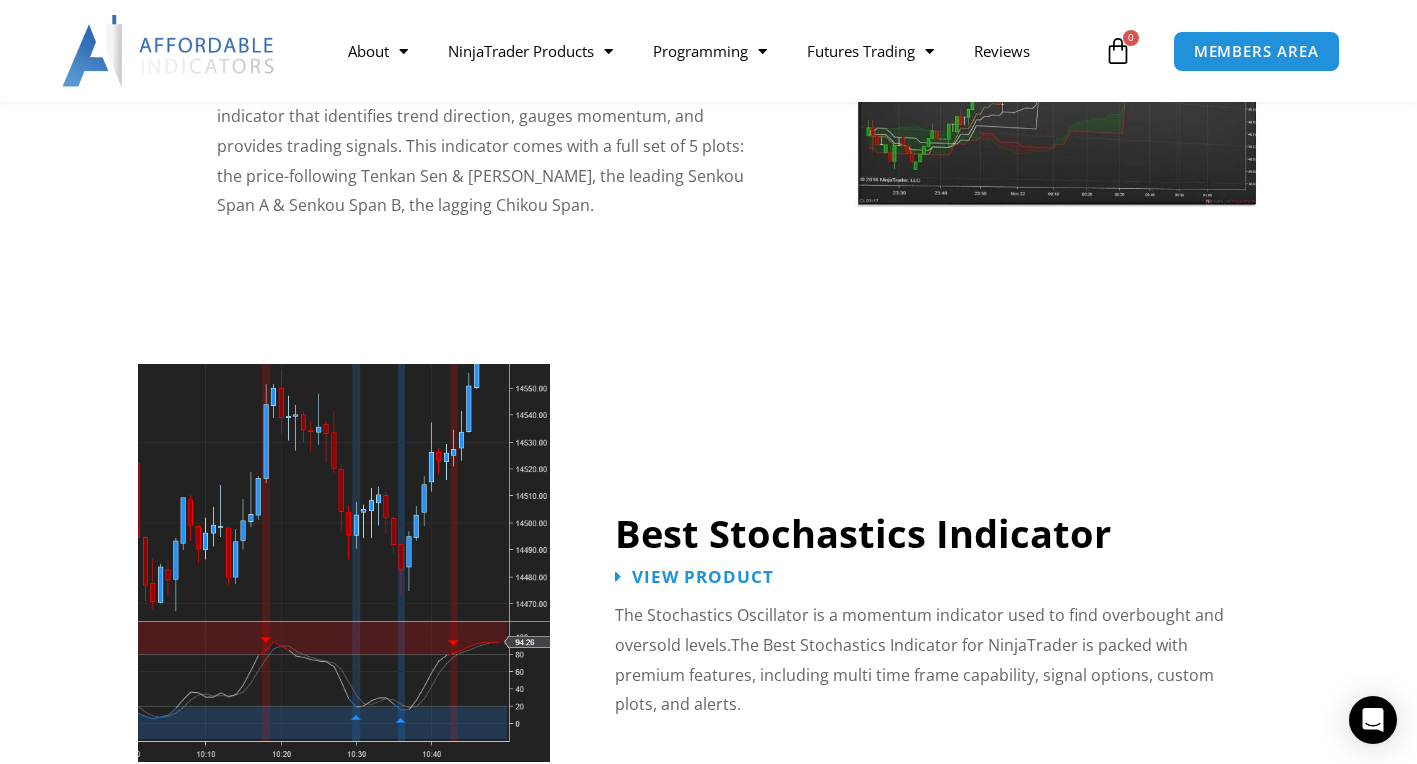 click on "NinjaTrader Products" 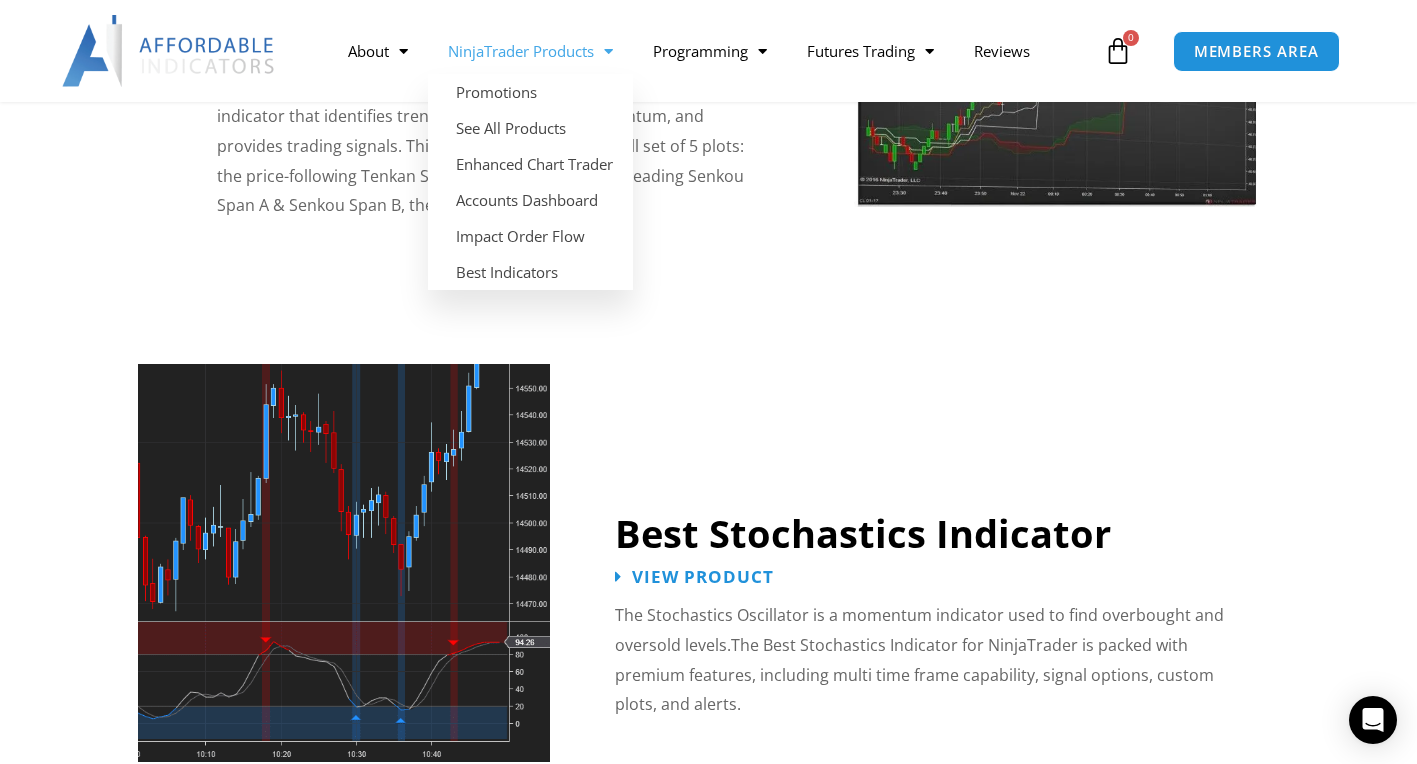 click on "See All Products" 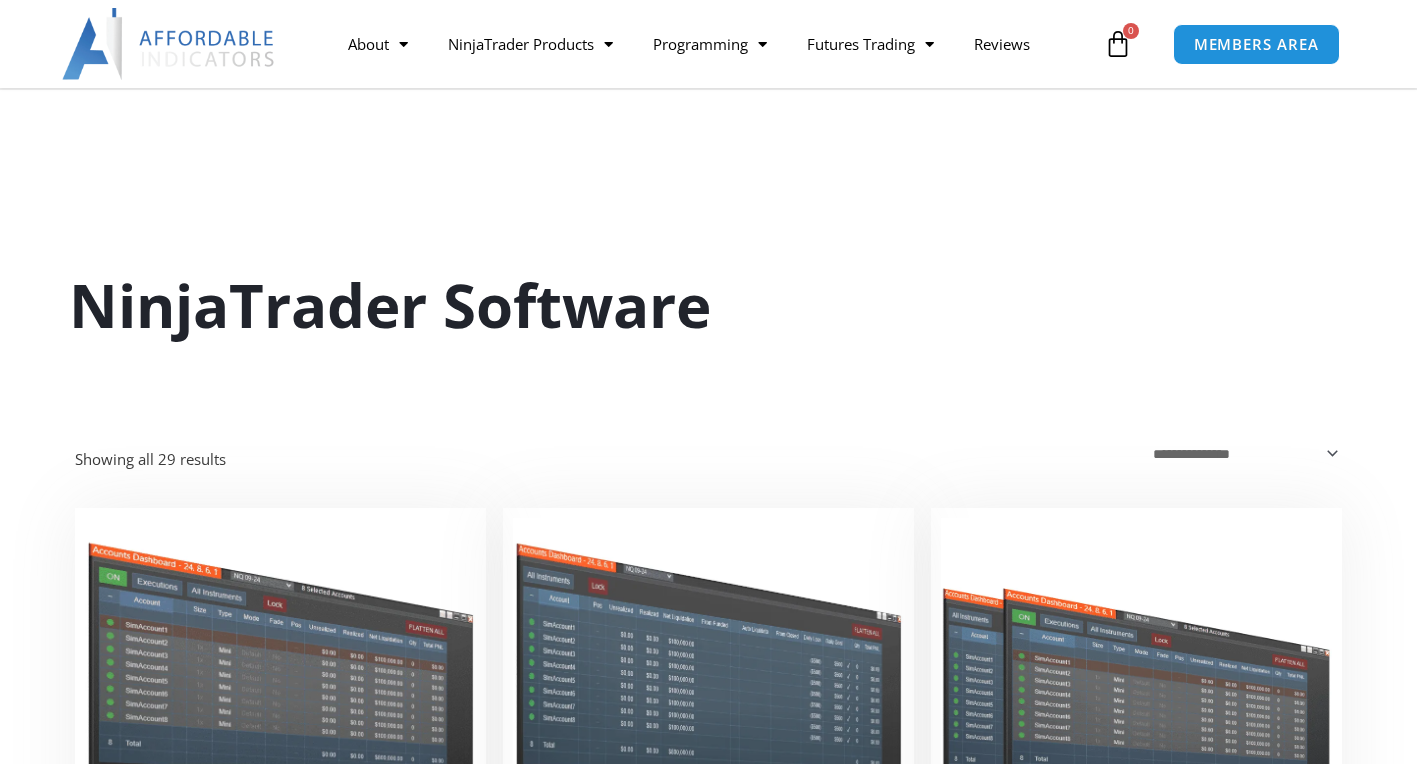 scroll, scrollTop: 156, scrollLeft: 0, axis: vertical 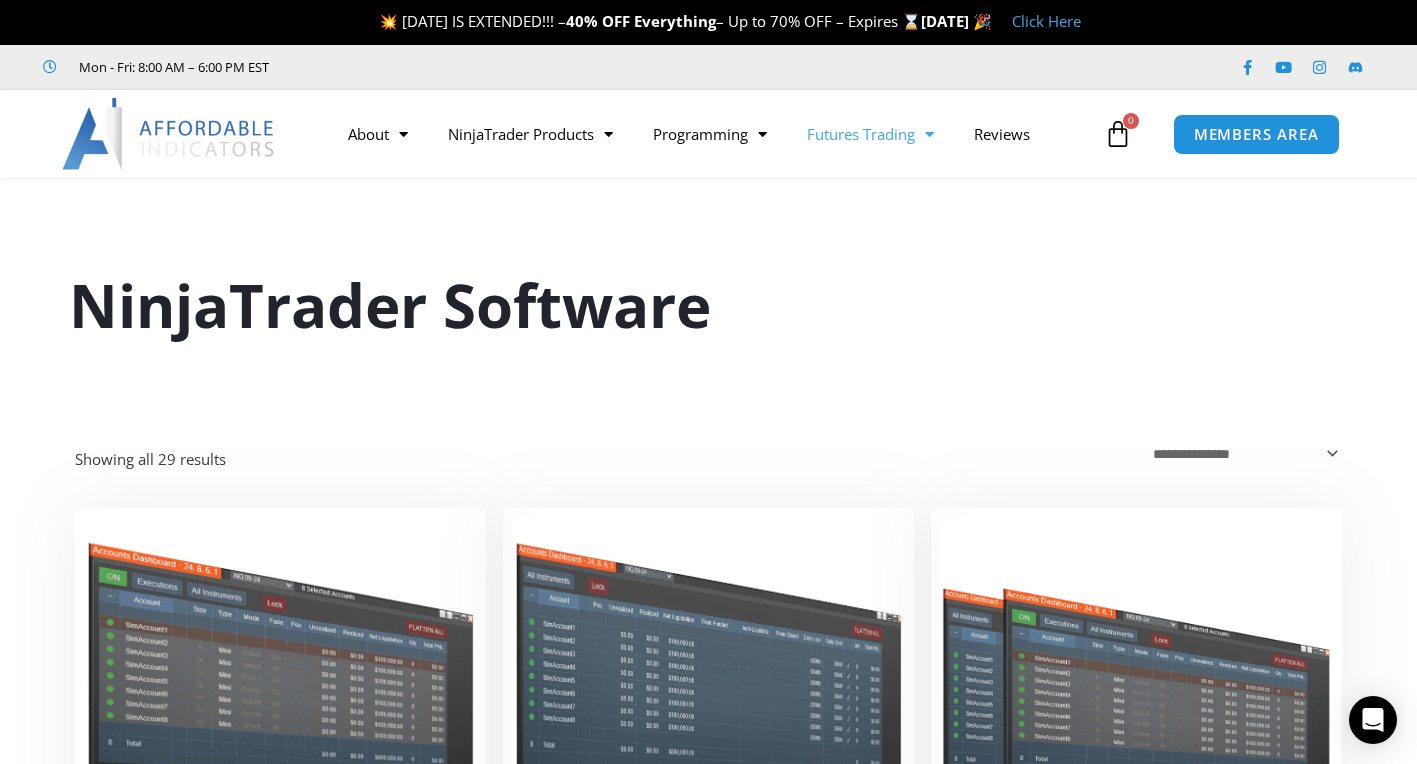 click 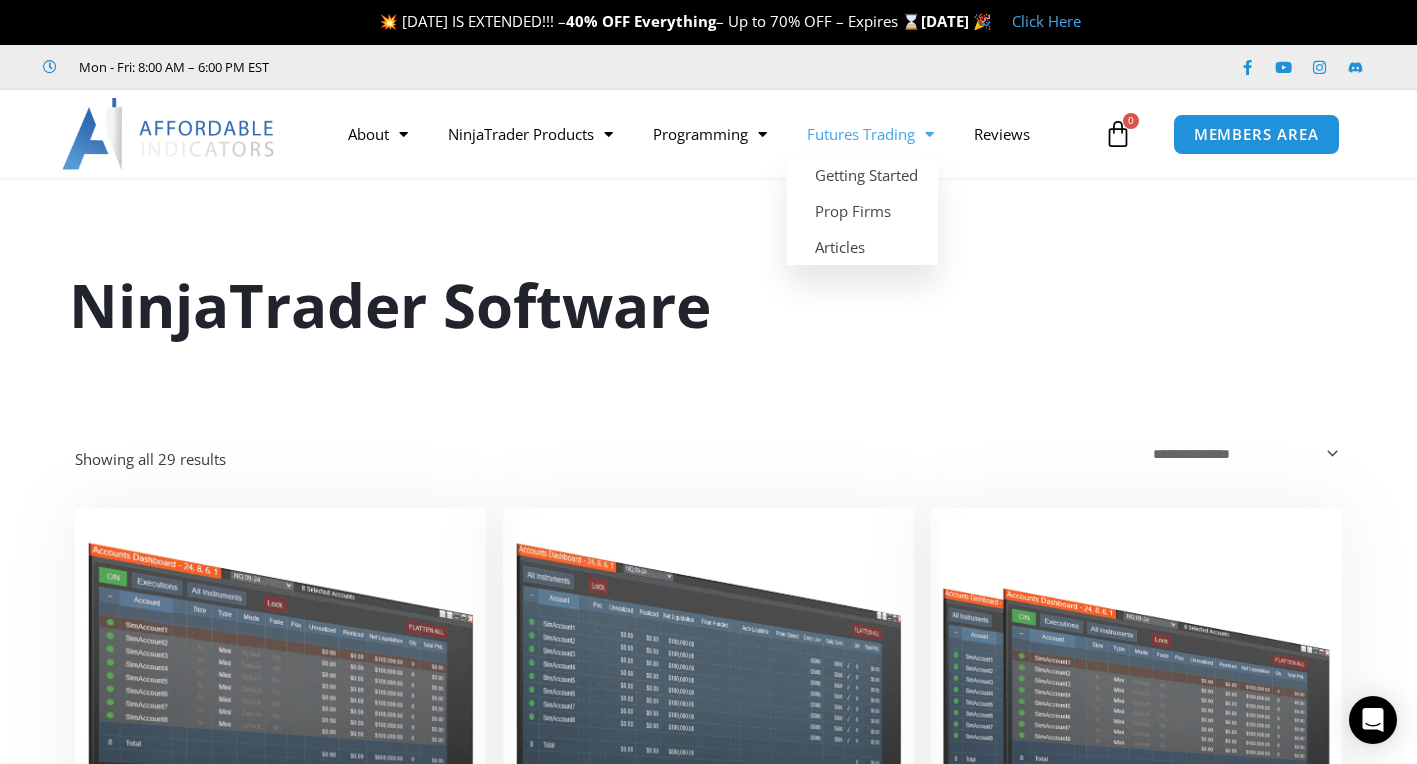 click on "Prop Firms" 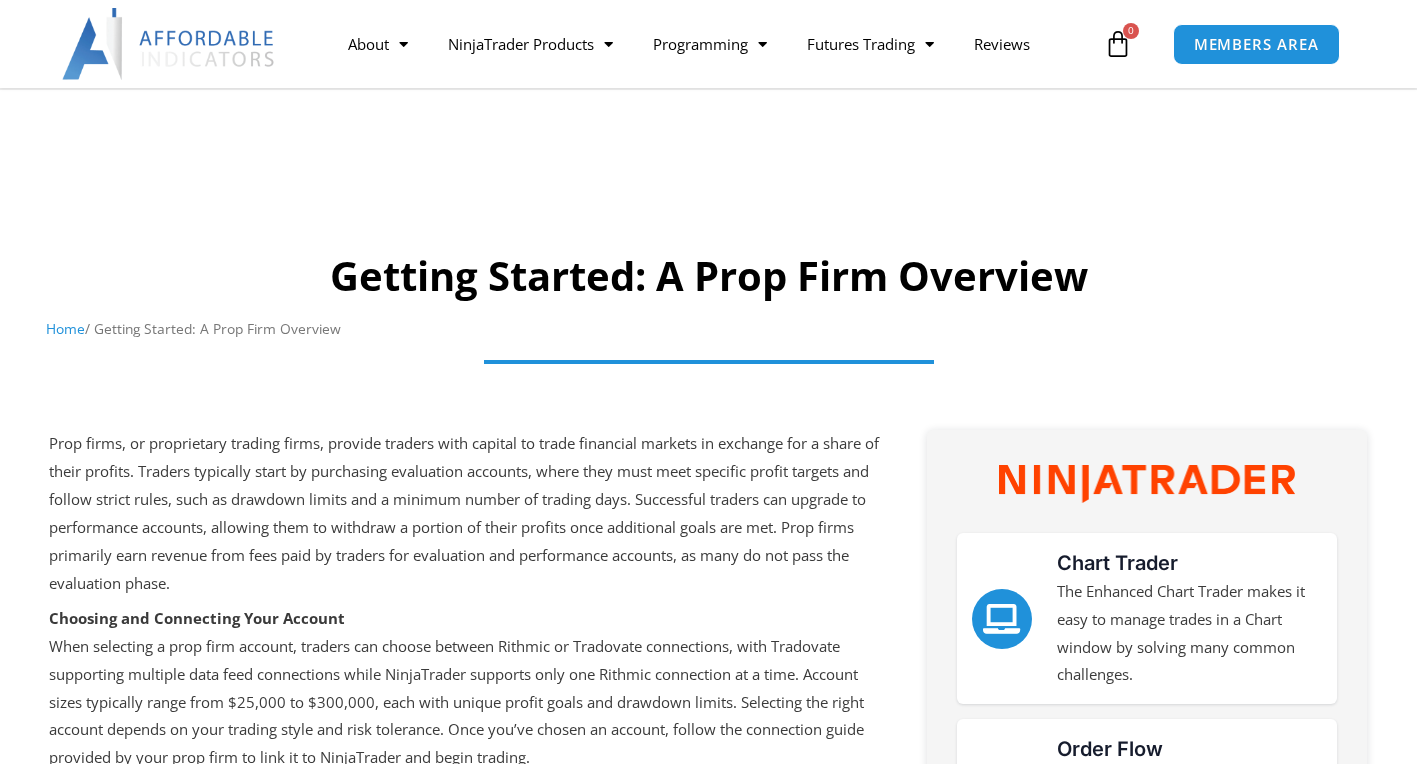 scroll, scrollTop: 150, scrollLeft: 0, axis: vertical 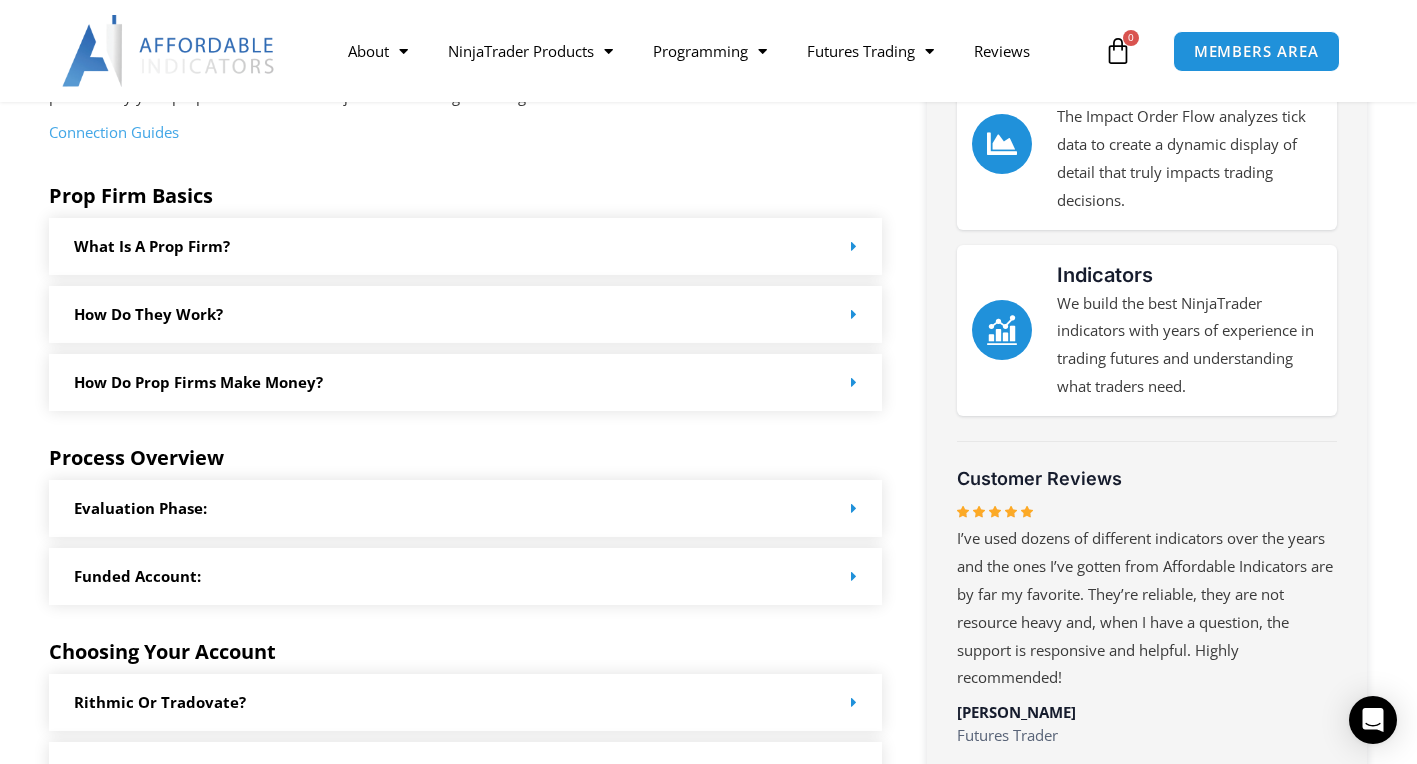 click on "How do Prop Firms make money?" at bounding box center (466, 382) 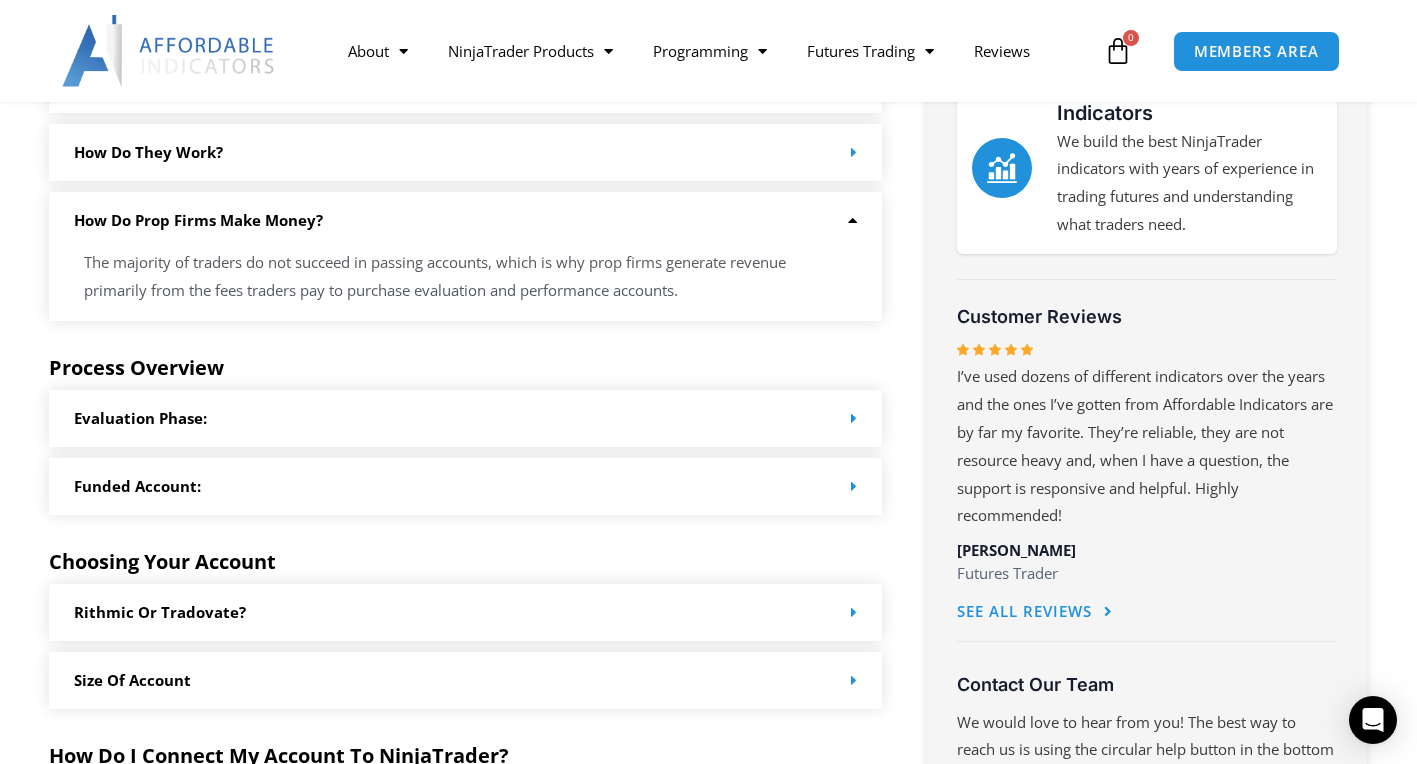 scroll, scrollTop: 826, scrollLeft: 0, axis: vertical 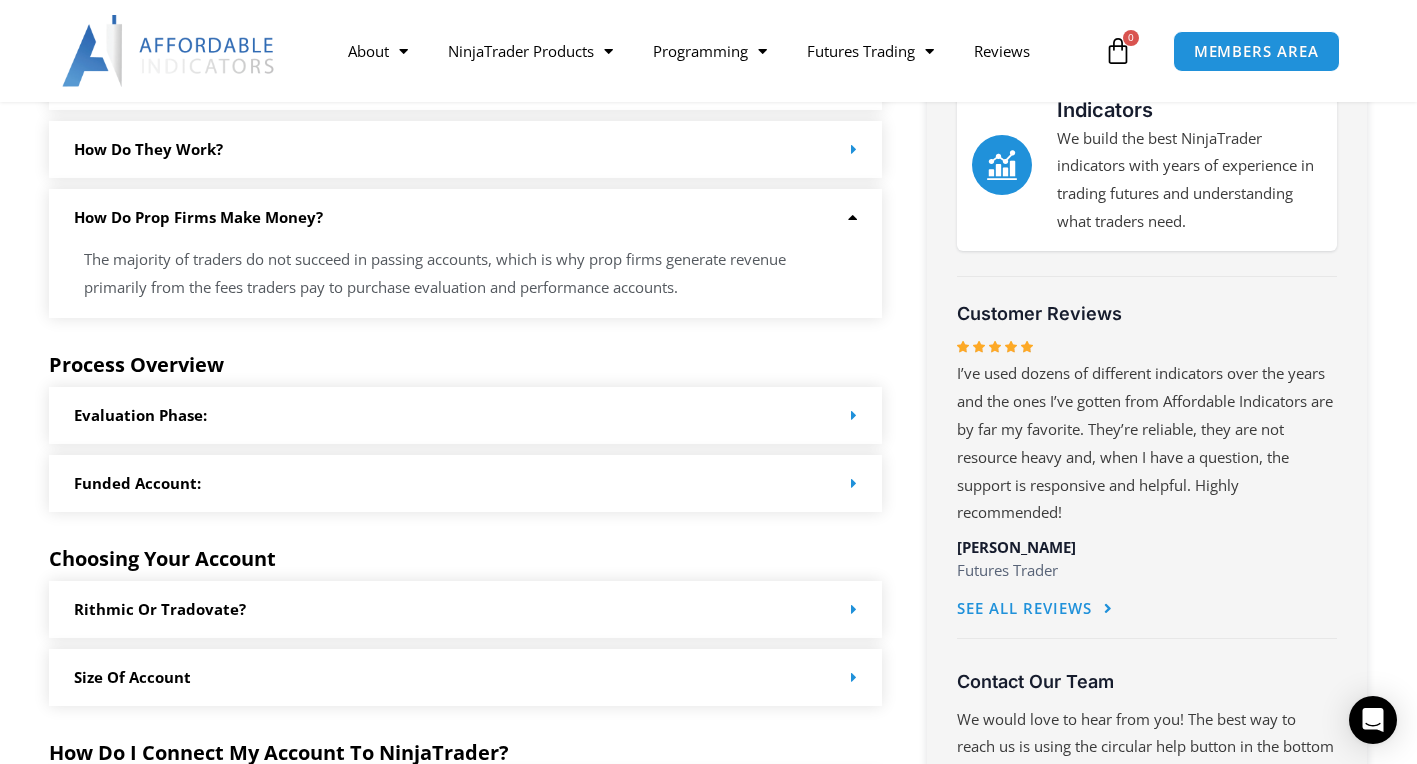 click on "Evaluation Phase:" at bounding box center (466, 415) 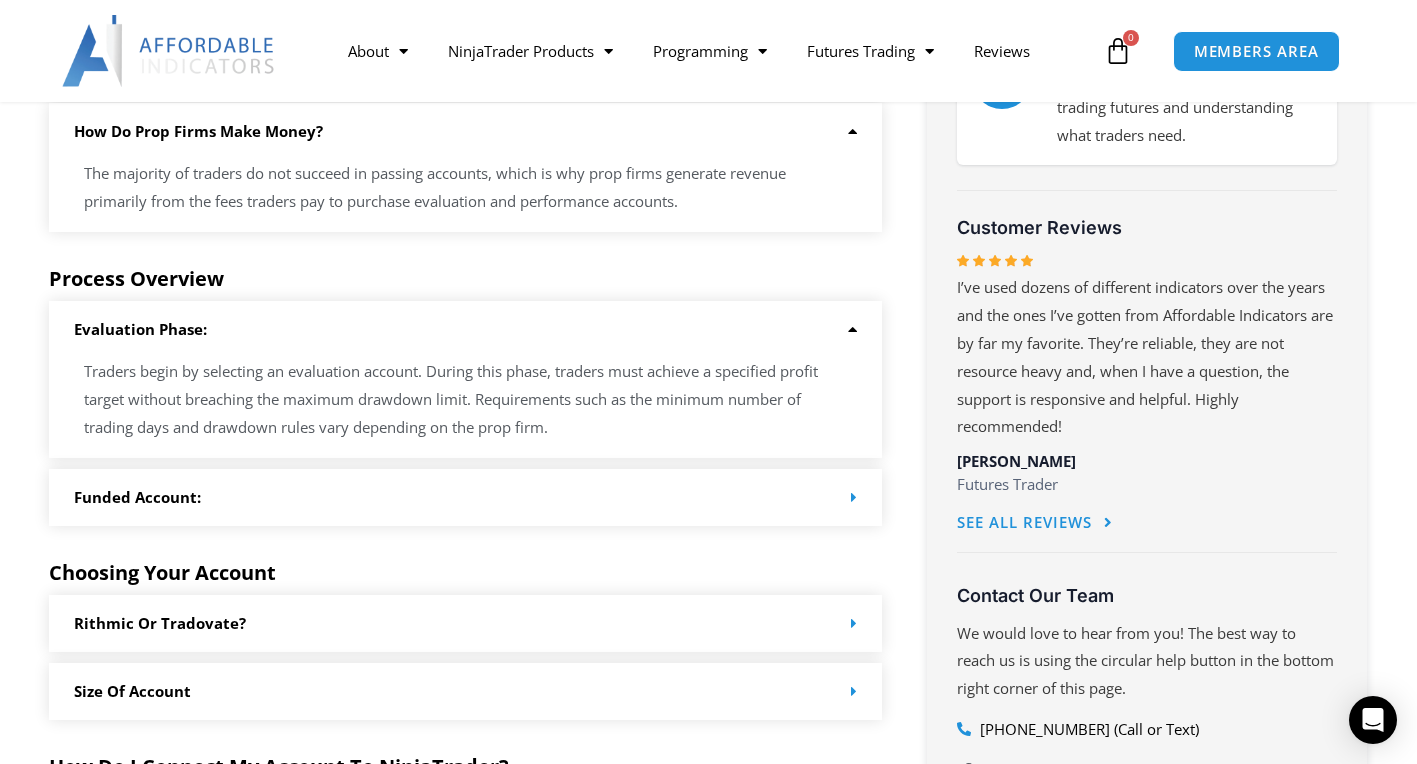 click on "Funded Account:" at bounding box center (466, 497) 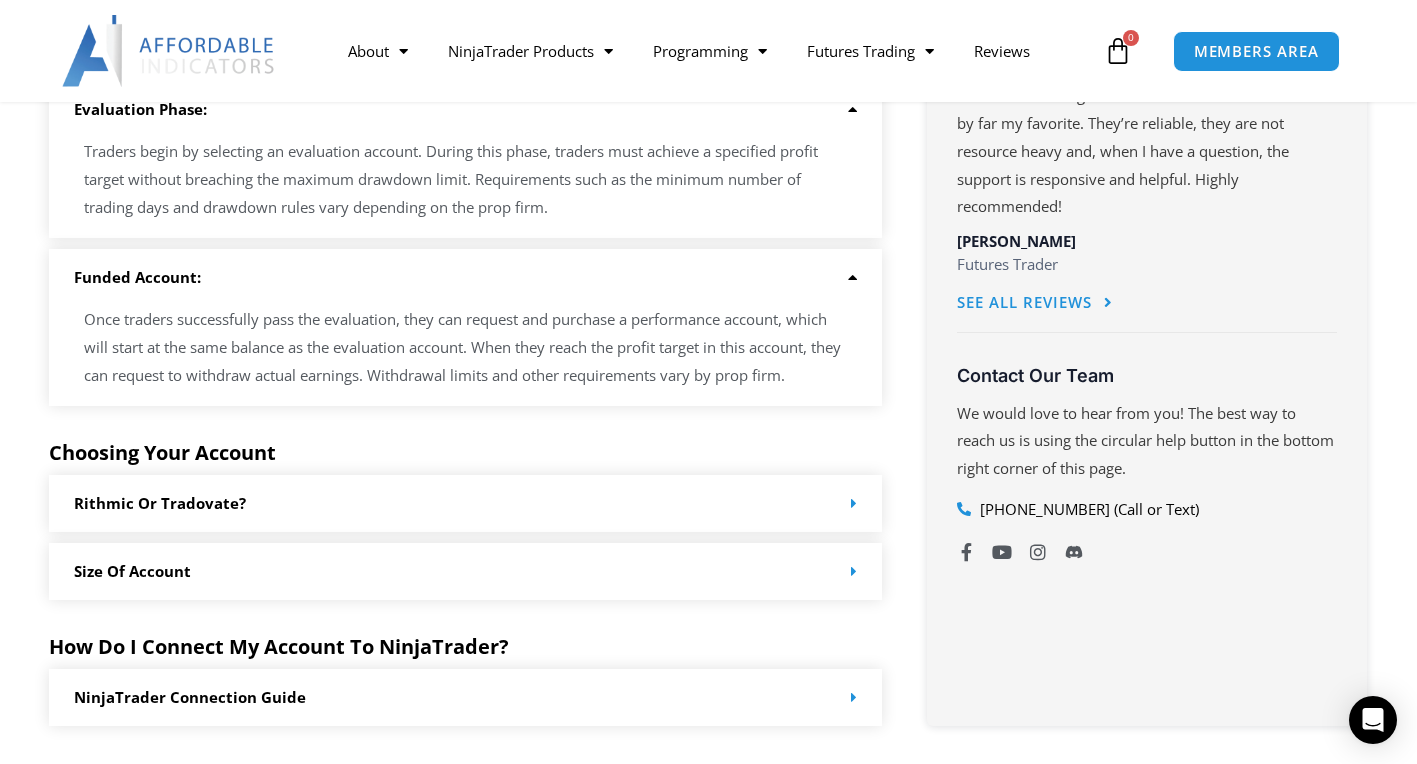 scroll, scrollTop: 1174, scrollLeft: 0, axis: vertical 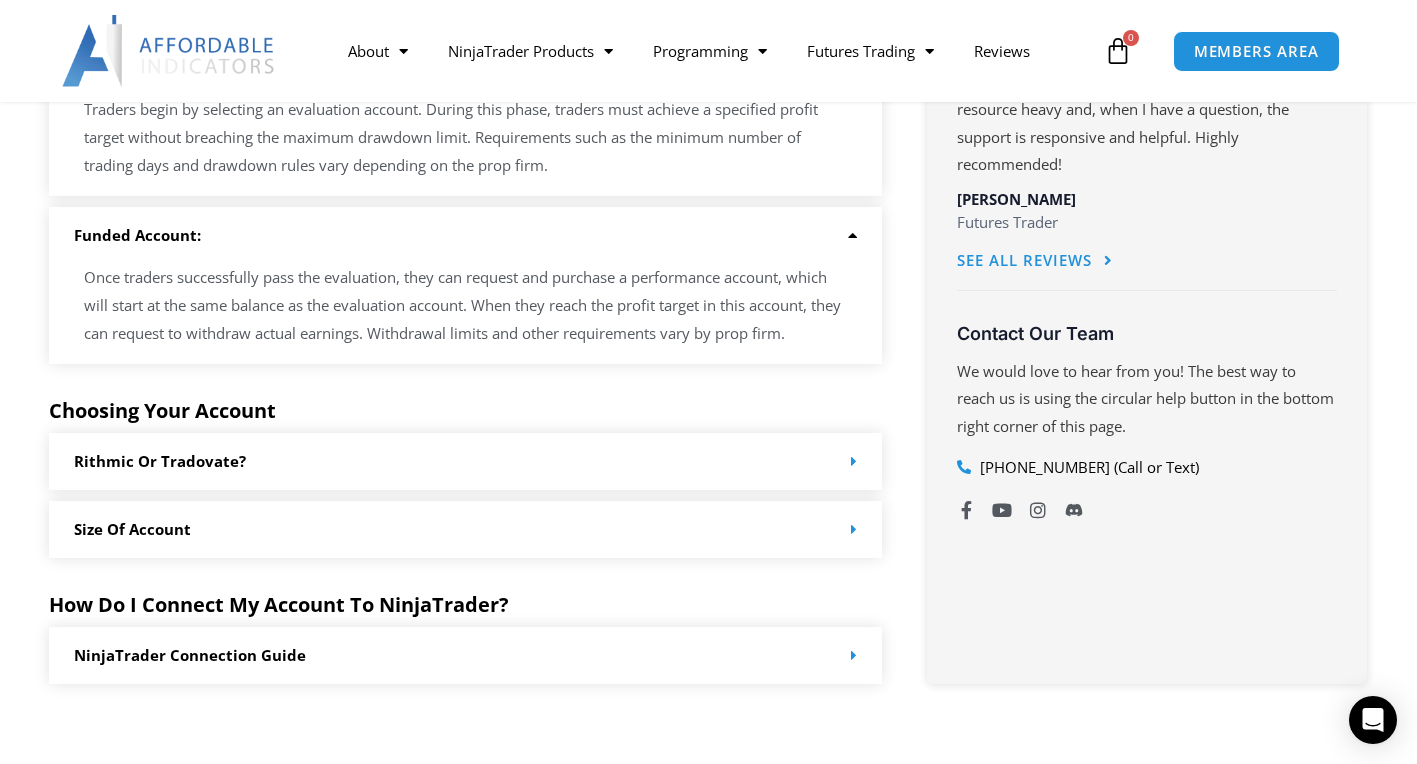 click on "Rithmic or Tradovate?" at bounding box center (466, 461) 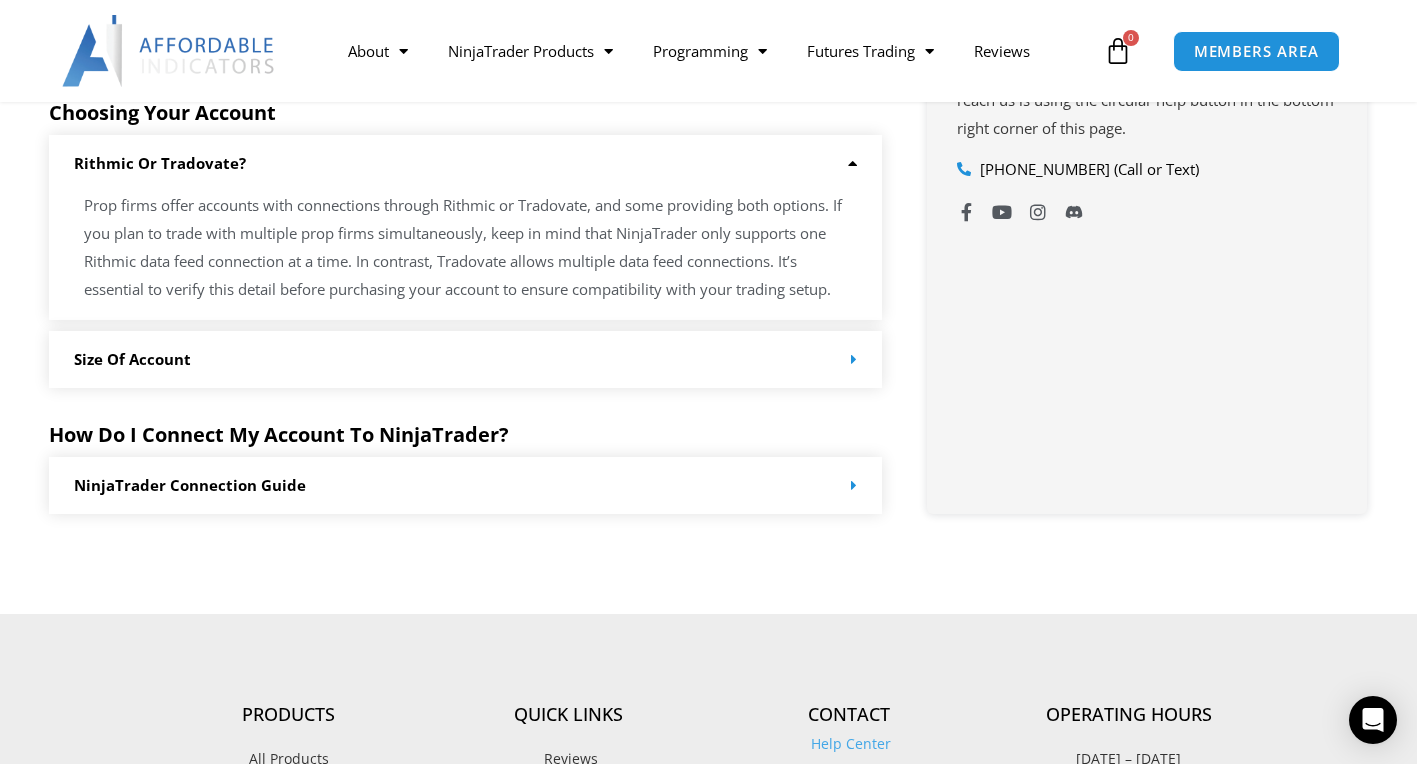 scroll, scrollTop: 1480, scrollLeft: 0, axis: vertical 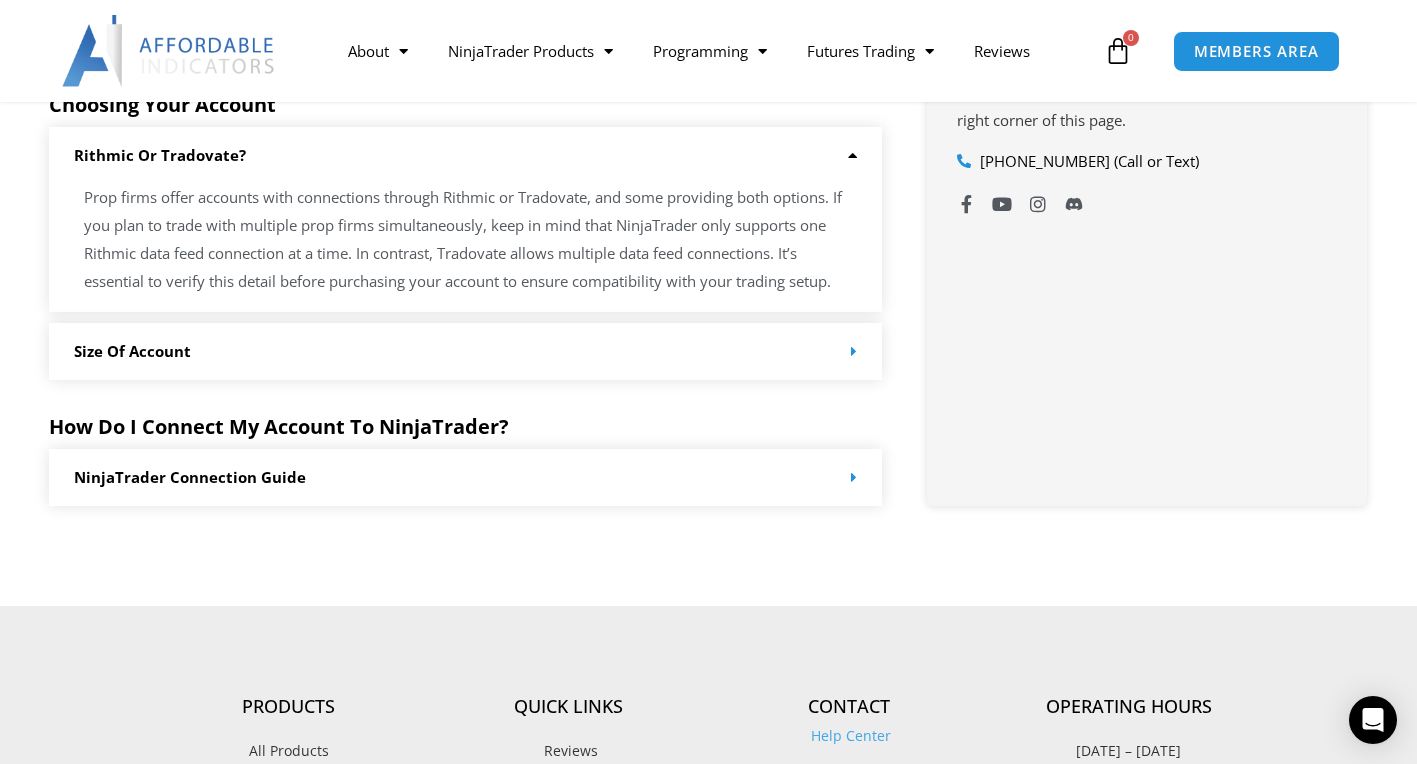 click on "Size of Account" at bounding box center (466, 351) 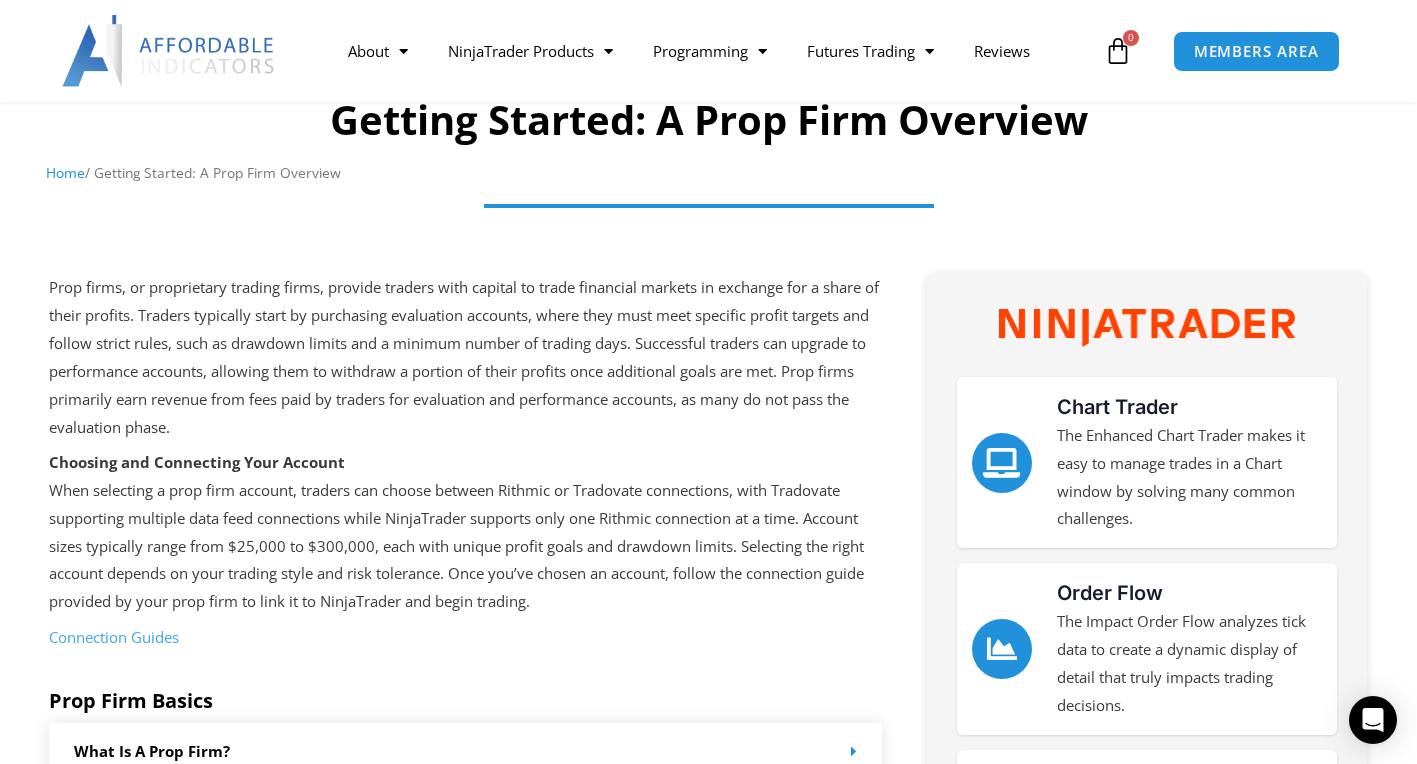 scroll, scrollTop: 0, scrollLeft: 0, axis: both 